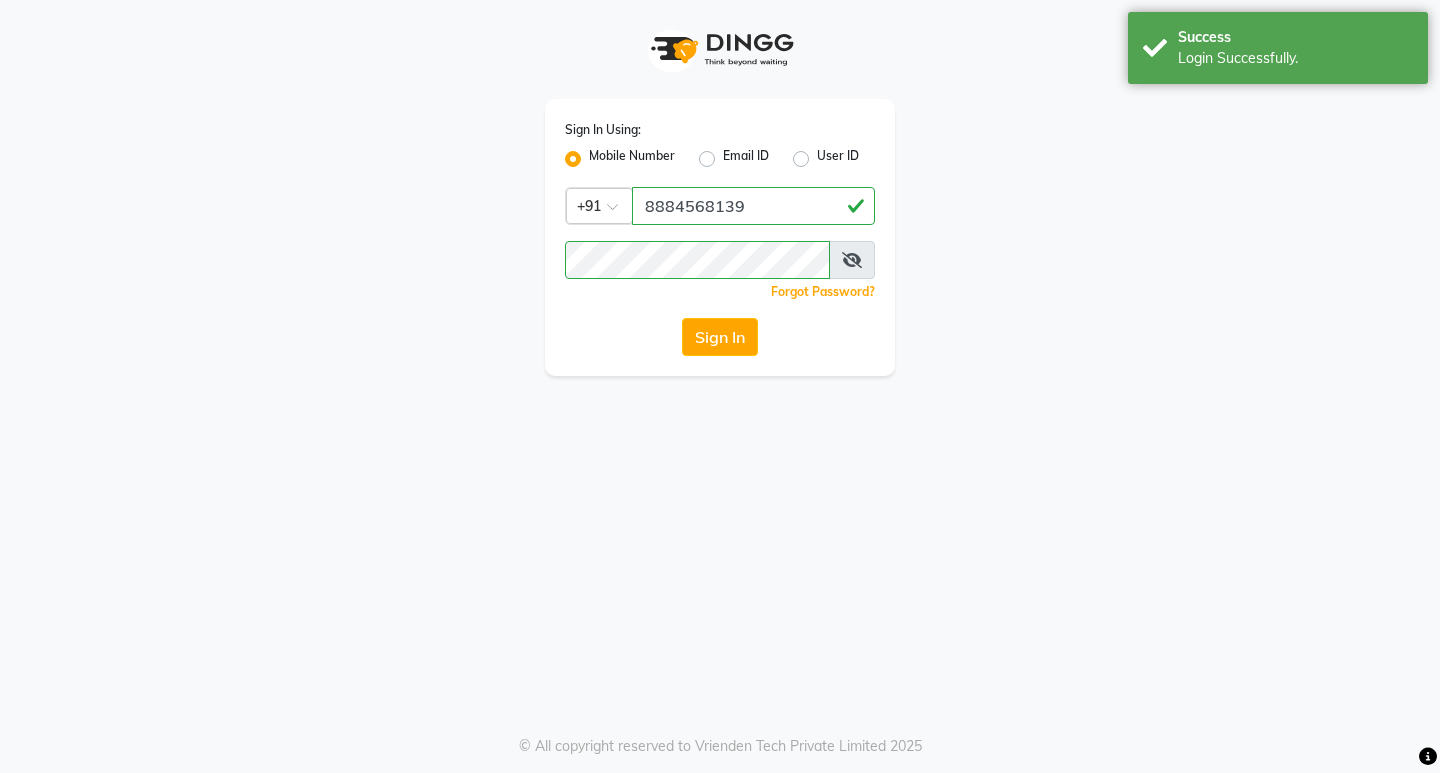 scroll, scrollTop: 0, scrollLeft: 0, axis: both 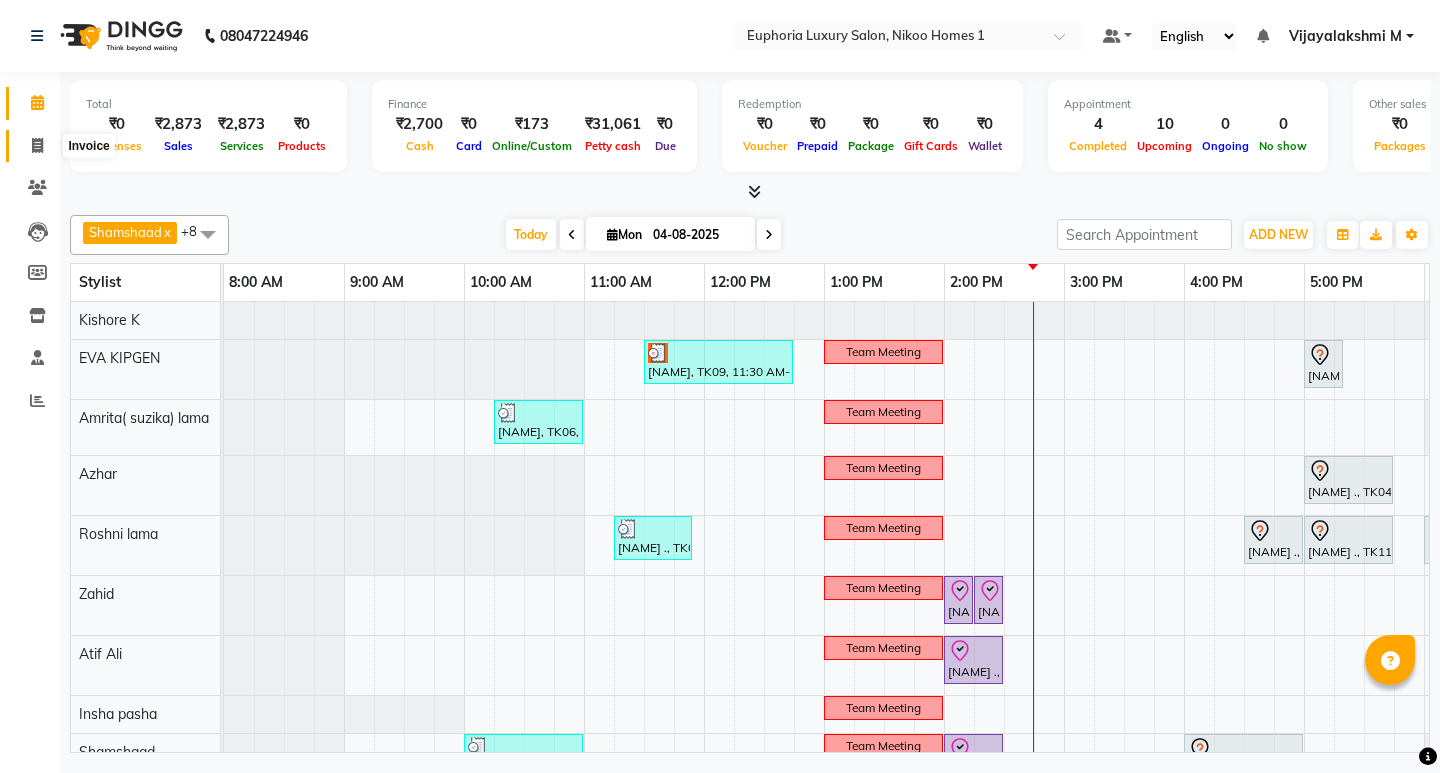 click 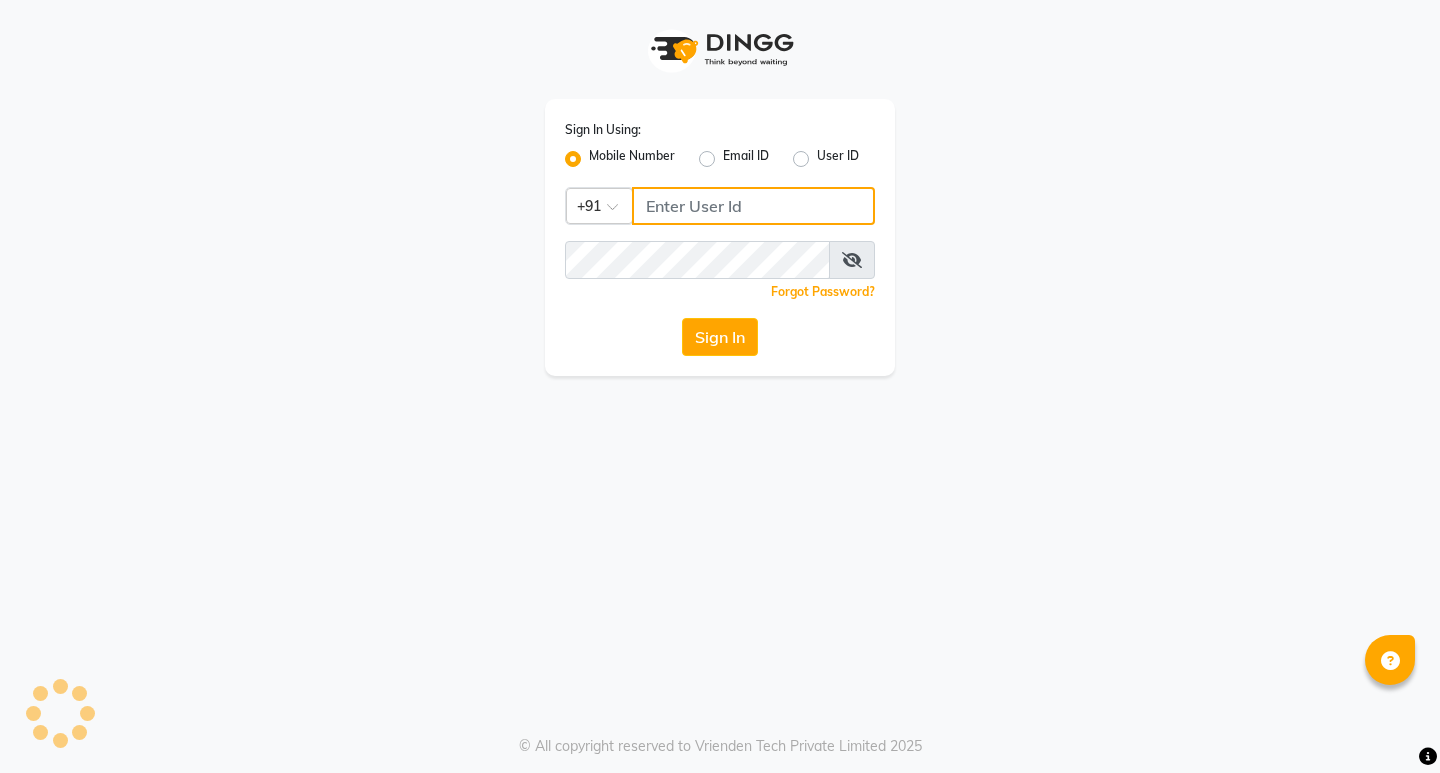 type on "8884568139" 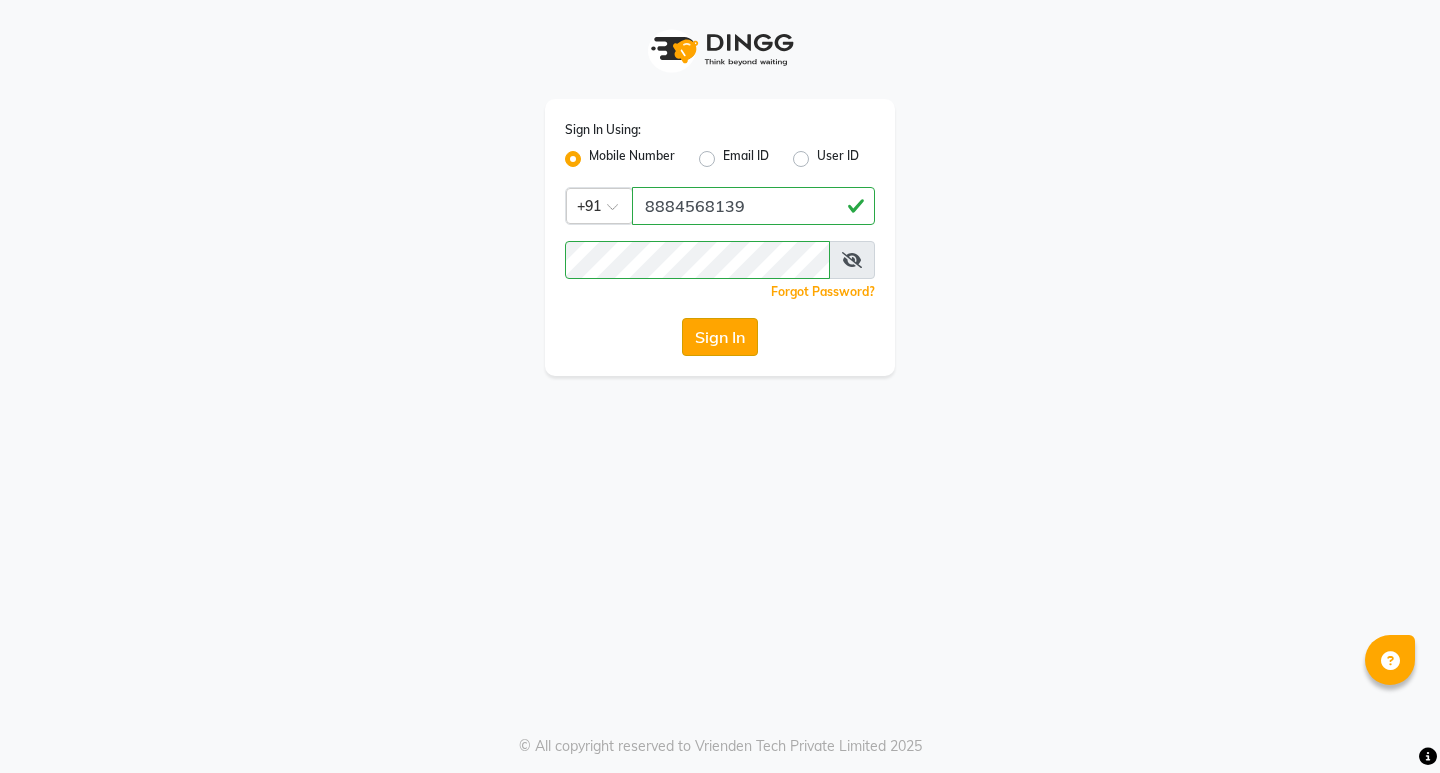 click on "Sign In" 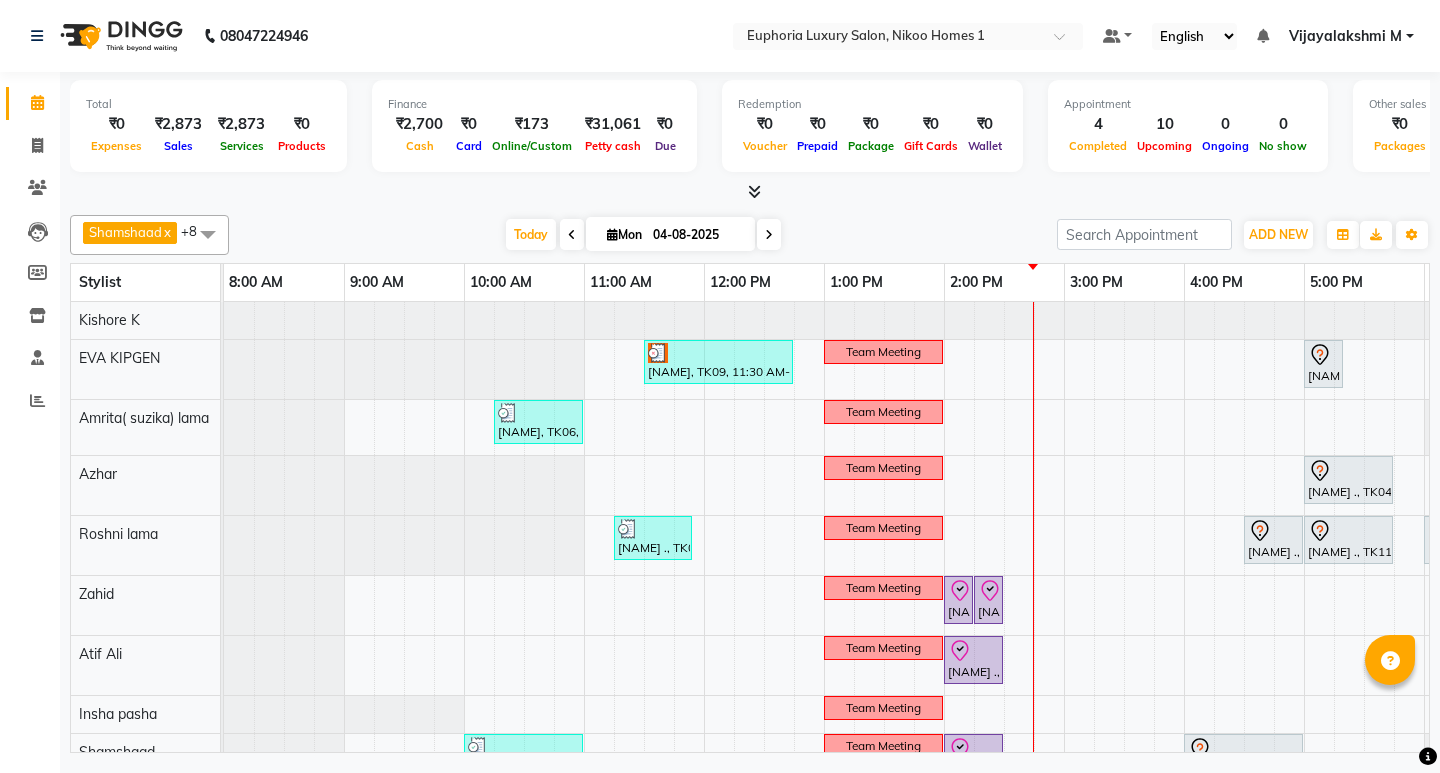 click at bounding box center (754, 191) 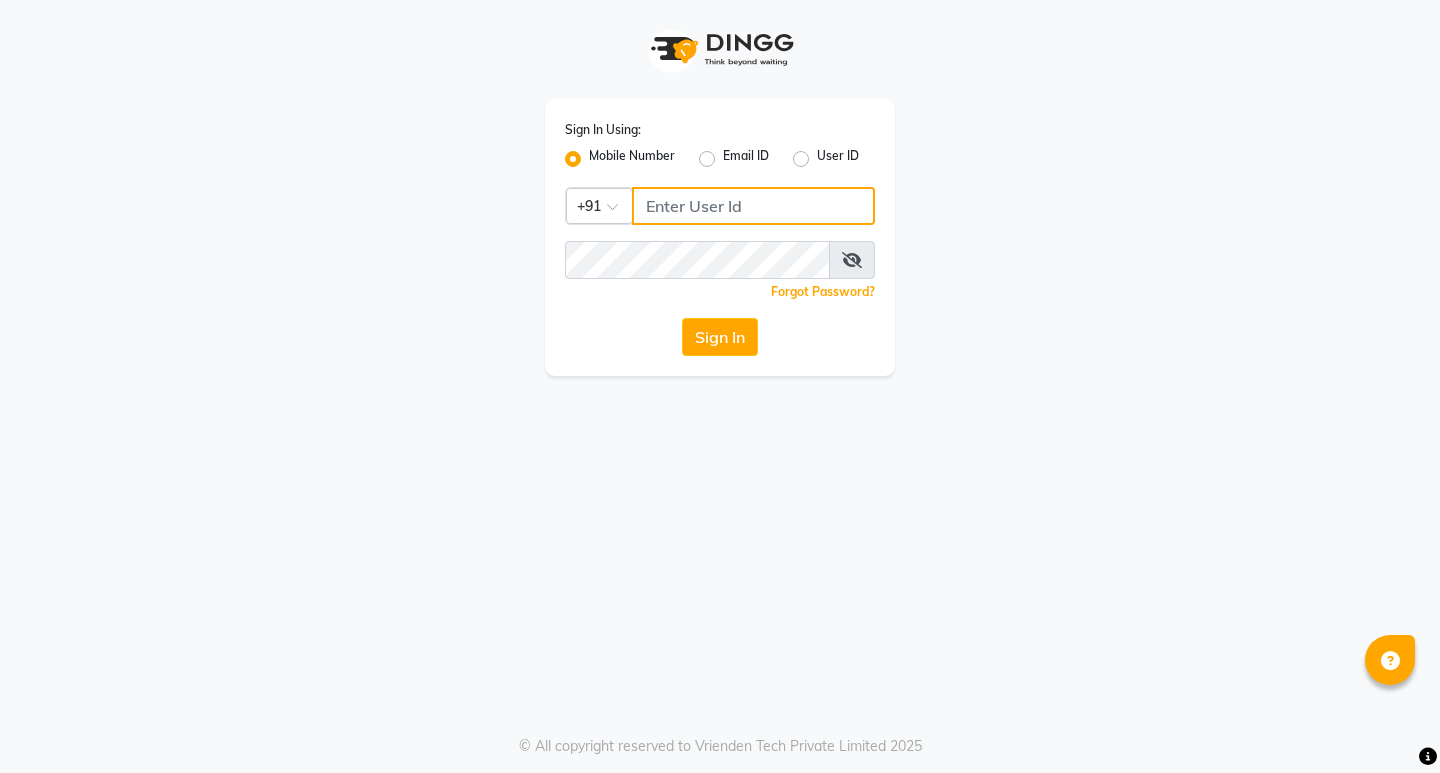 type on "8884568139" 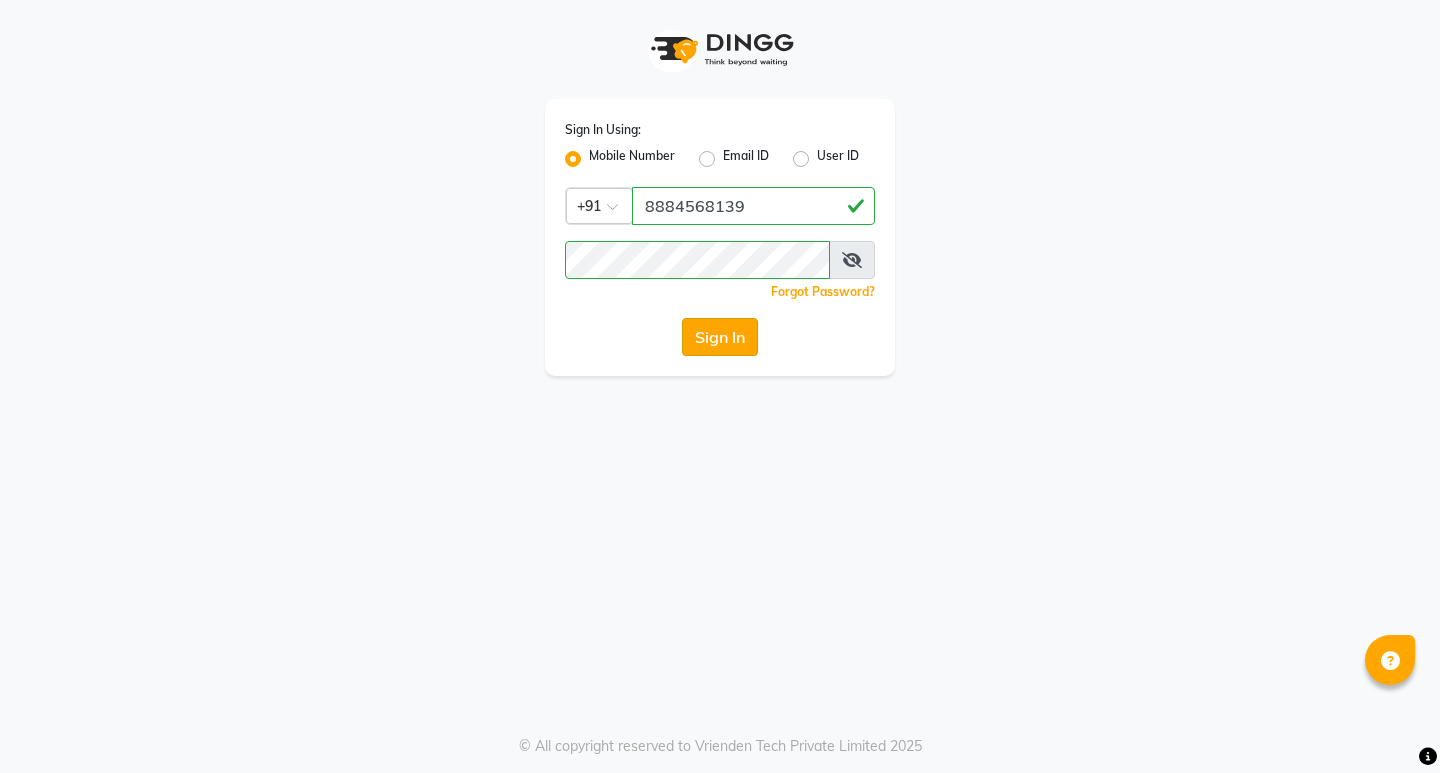 click on "Sign In" 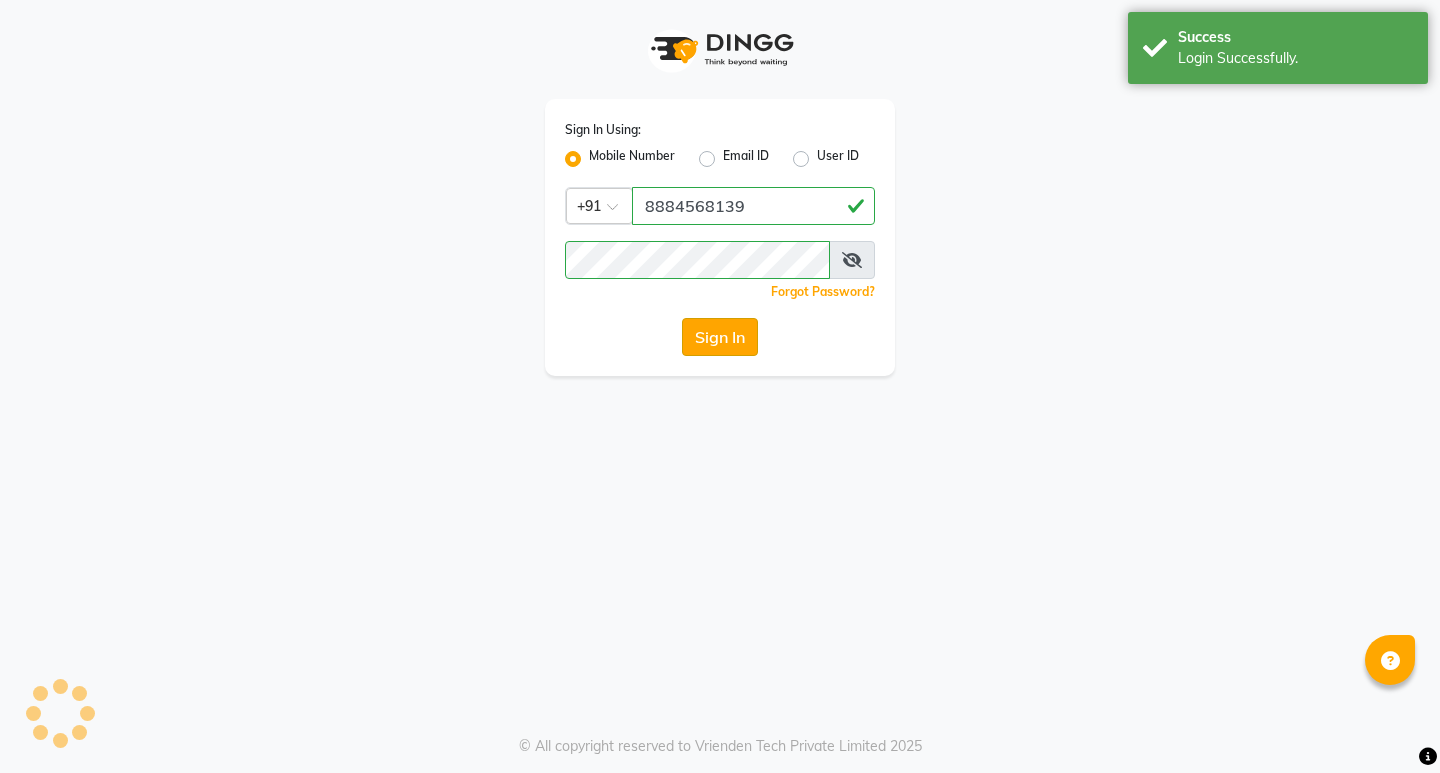 click on "Sign In" 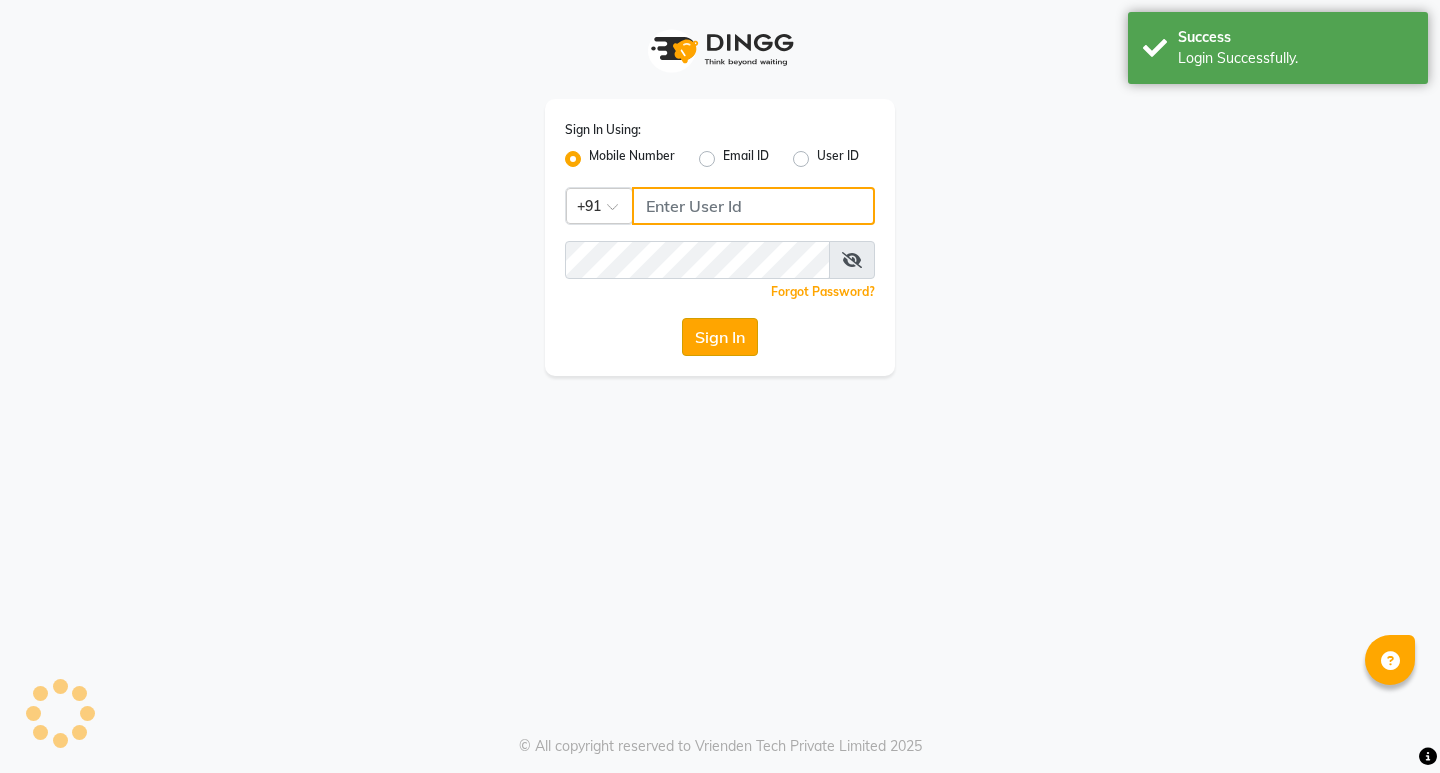 type on "8884568139" 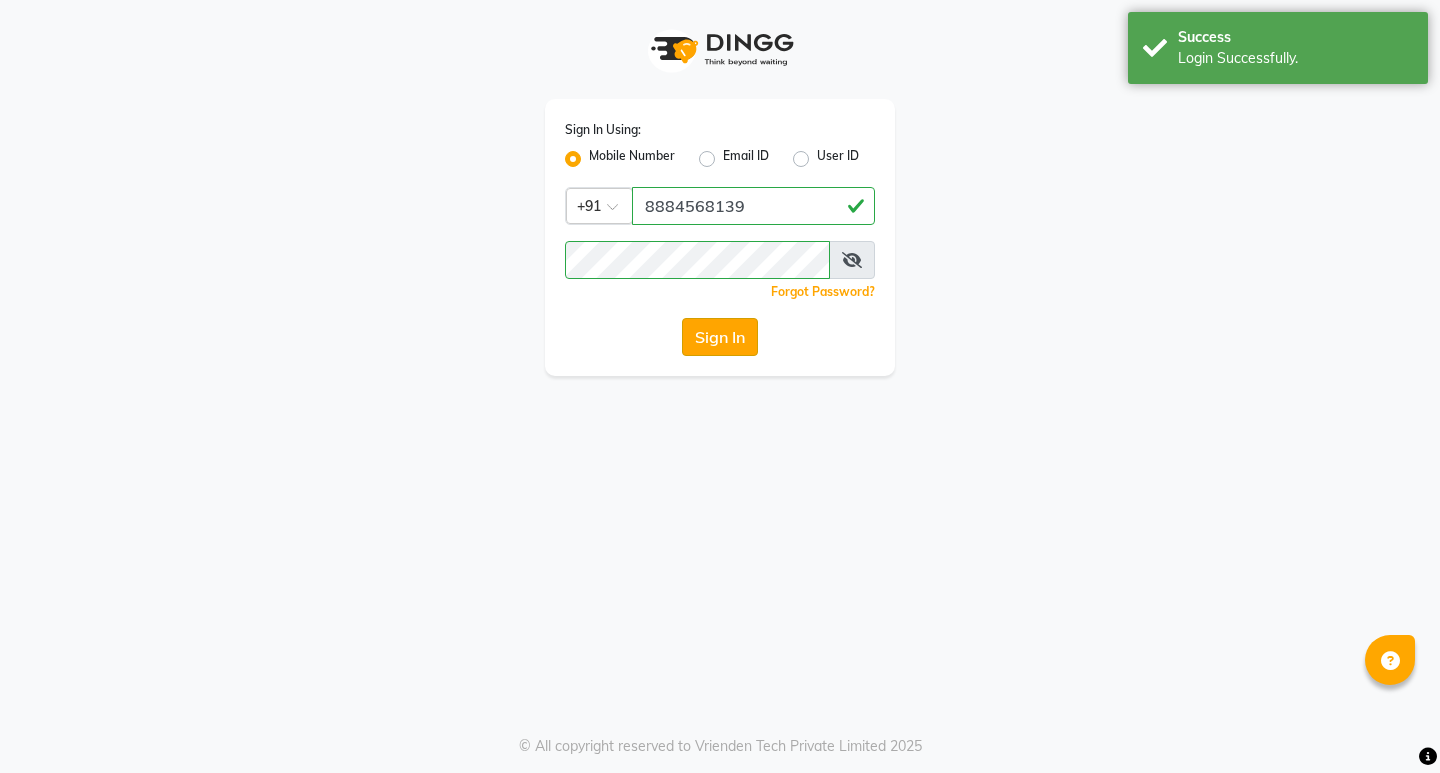 click on "Sign In" 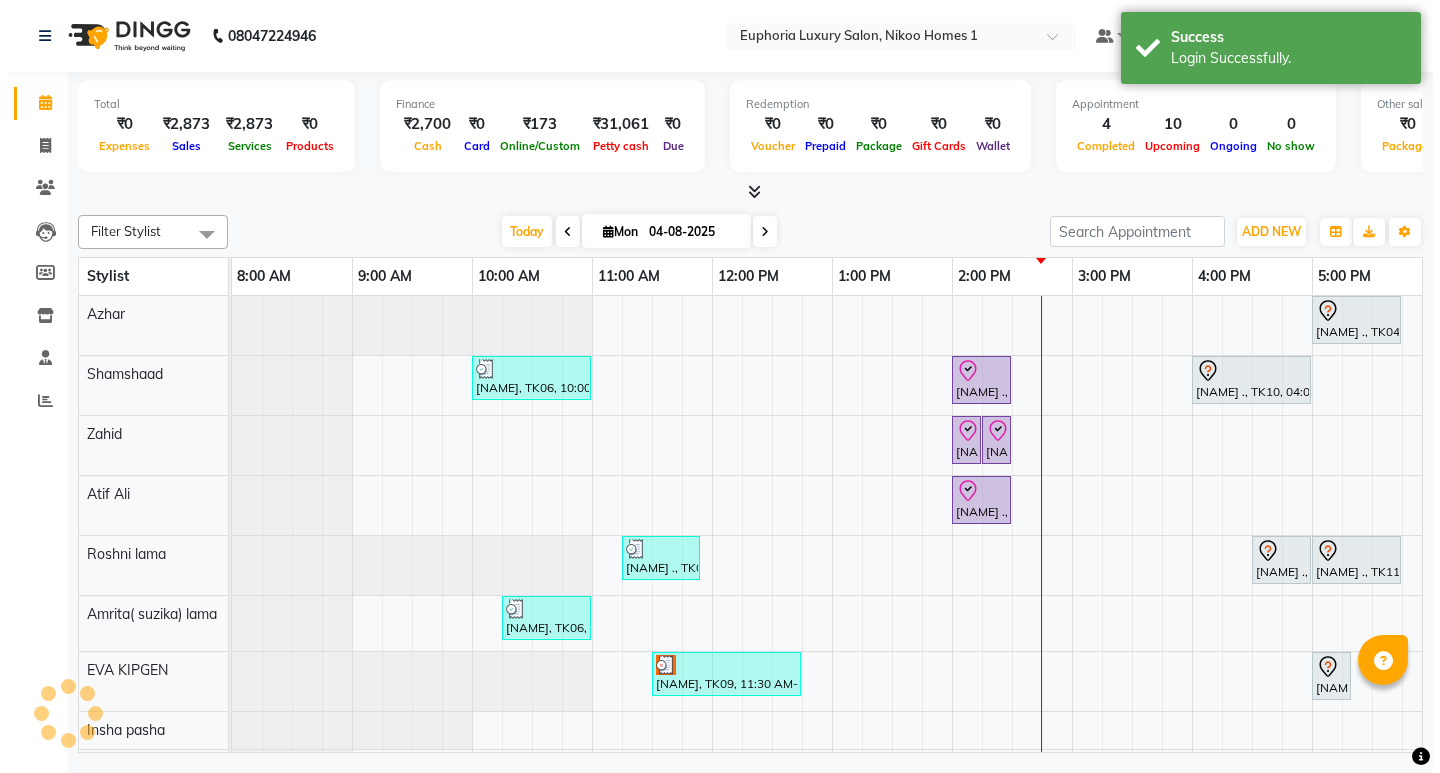scroll, scrollTop: 0, scrollLeft: 0, axis: both 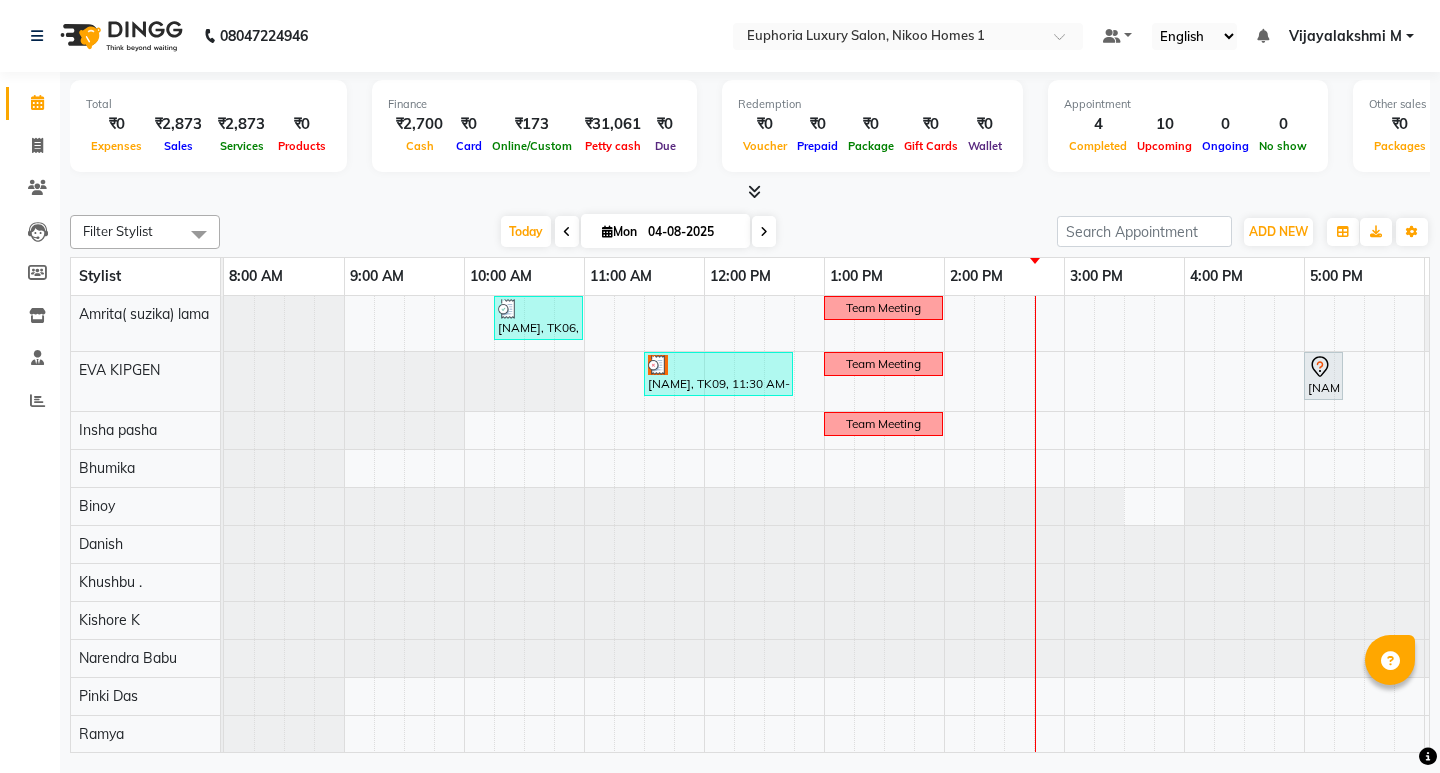 click on "Vijayalakshmi M" at bounding box center [1345, 36] 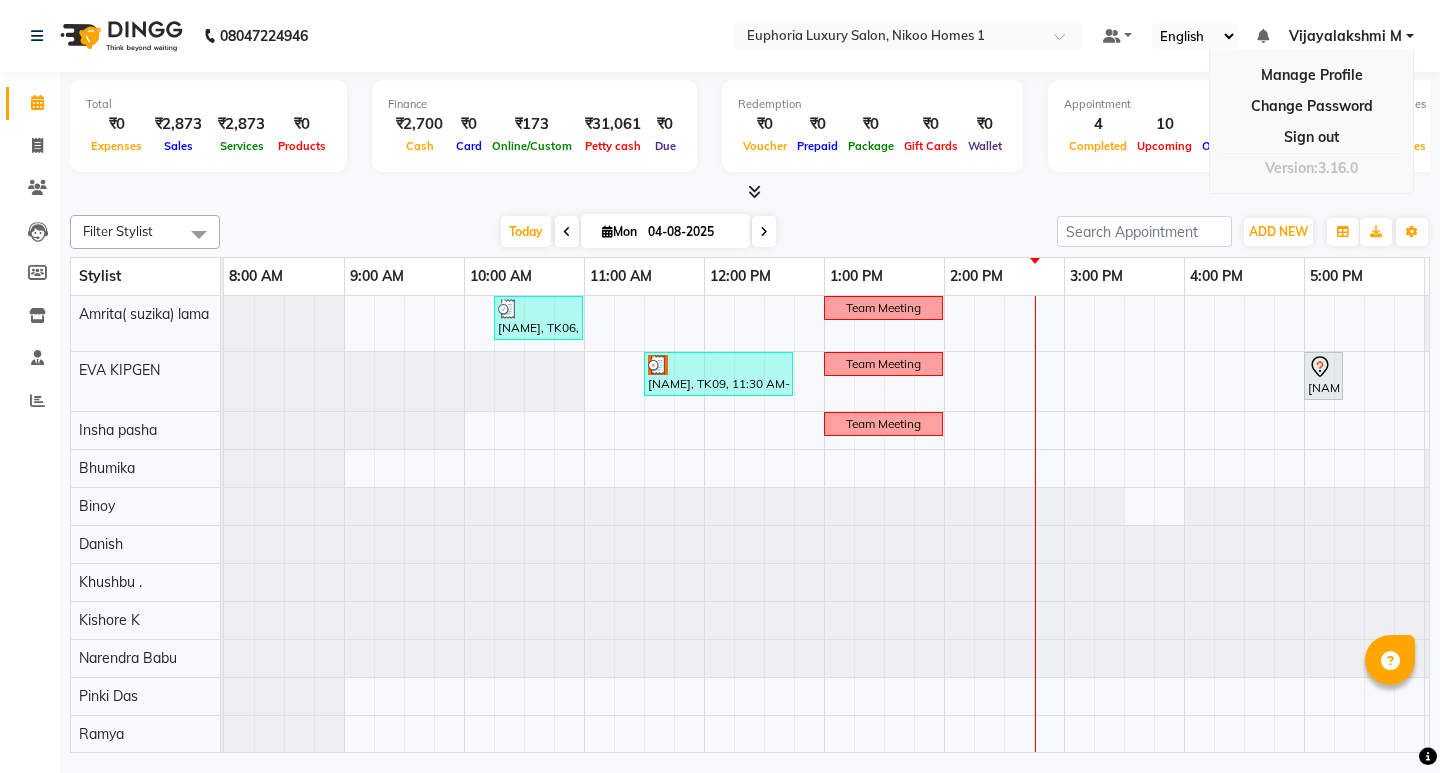 click on "Total  ₹0  Expenses ₹2,873  Sales ₹2,873  Services ₹0  Products Finance  ₹2,700  Cash ₹0  Card ₹173  Online/Custom ₹31,061 Petty cash ₹0 Due  Redemption  ₹0 Voucher ₹0 Prepaid ₹0 Package ₹0  Gift Cards ₹0  Wallet  Appointment  4 Completed 10 Upcoming 0 Ongoing 0 No show  Other sales  ₹0  Packages ₹0  Memberships ₹0  Vouchers ₹0  Prepaids ₹0  Gift Cards" at bounding box center (750, 137) 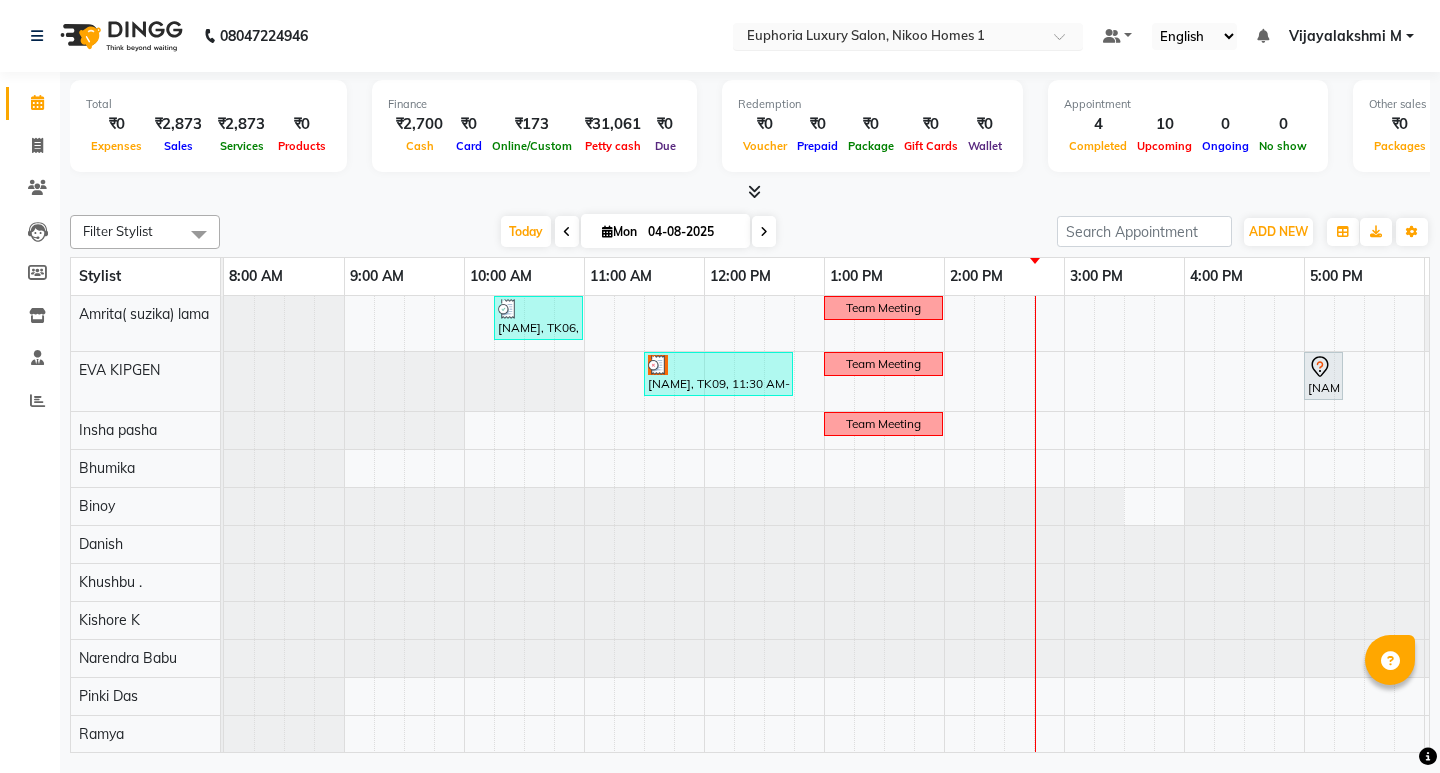 click at bounding box center [888, 38] 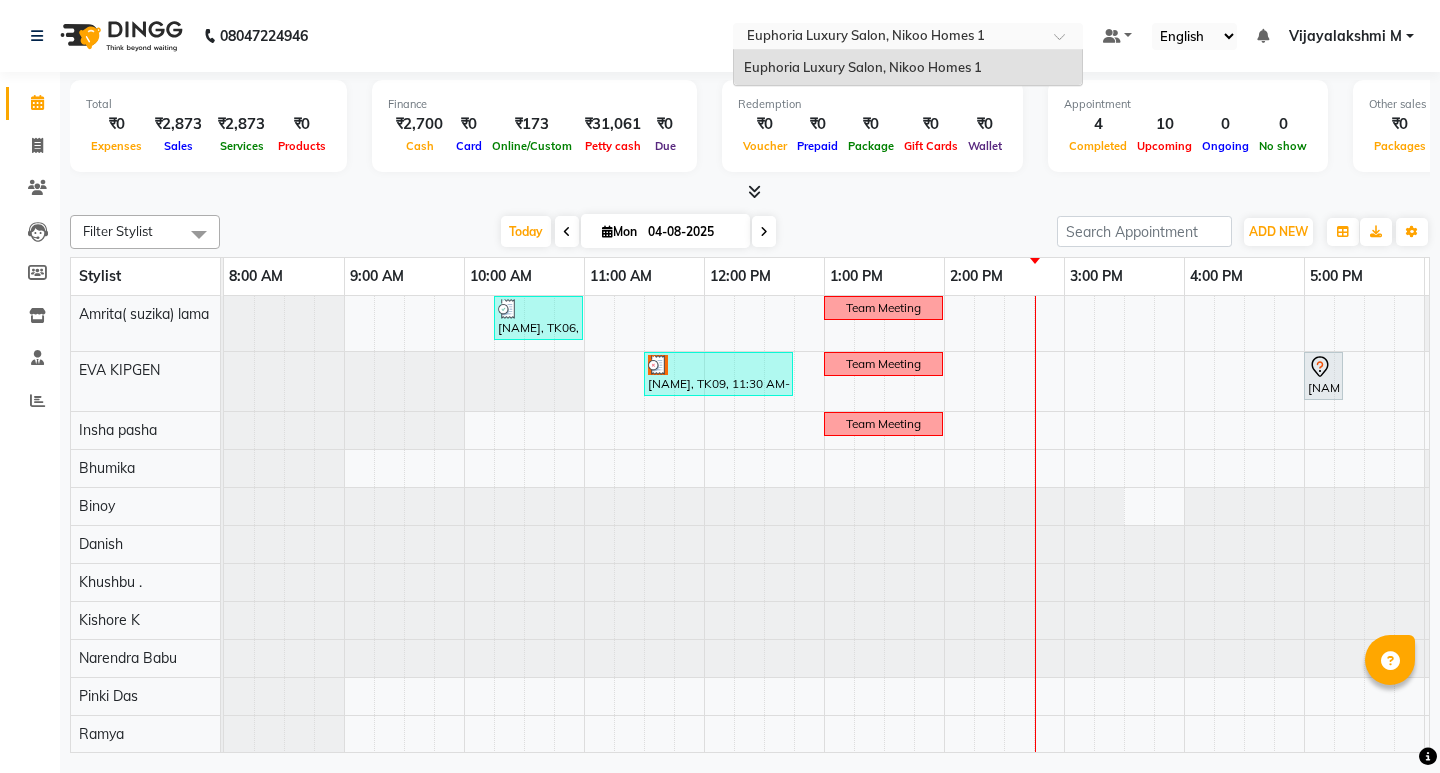 click at bounding box center [888, 38] 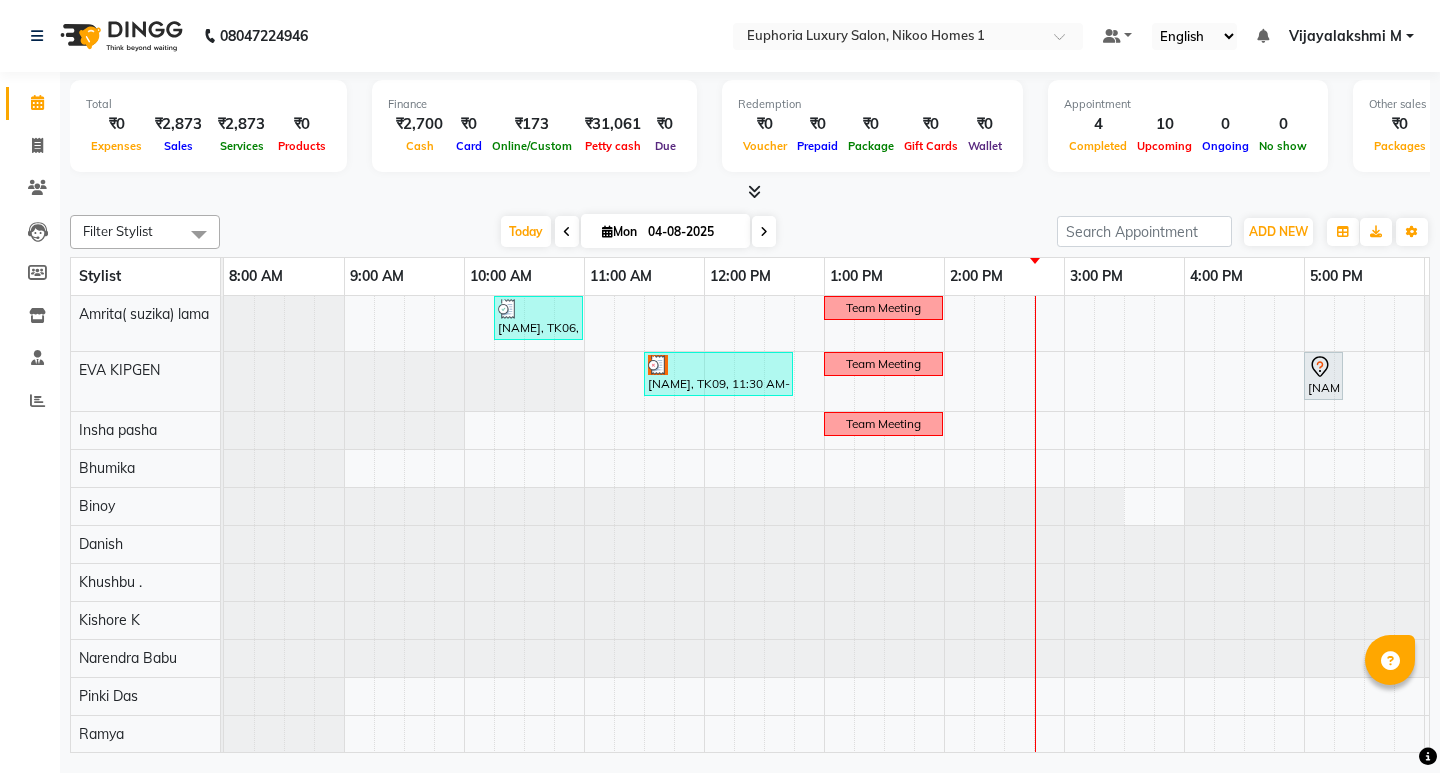 click on "Vijayalakshmi M" at bounding box center (1345, 36) 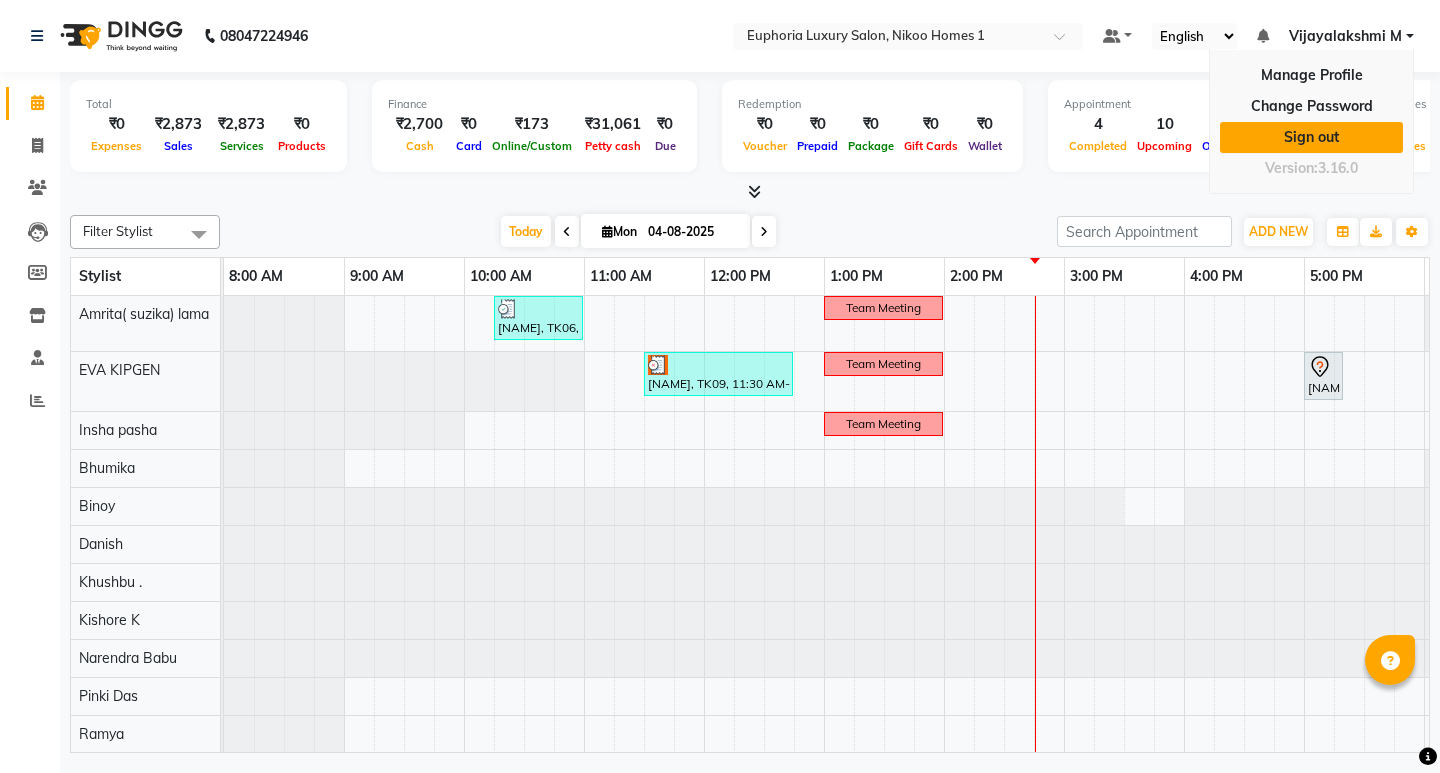 click on "Sign out" at bounding box center (1311, 137) 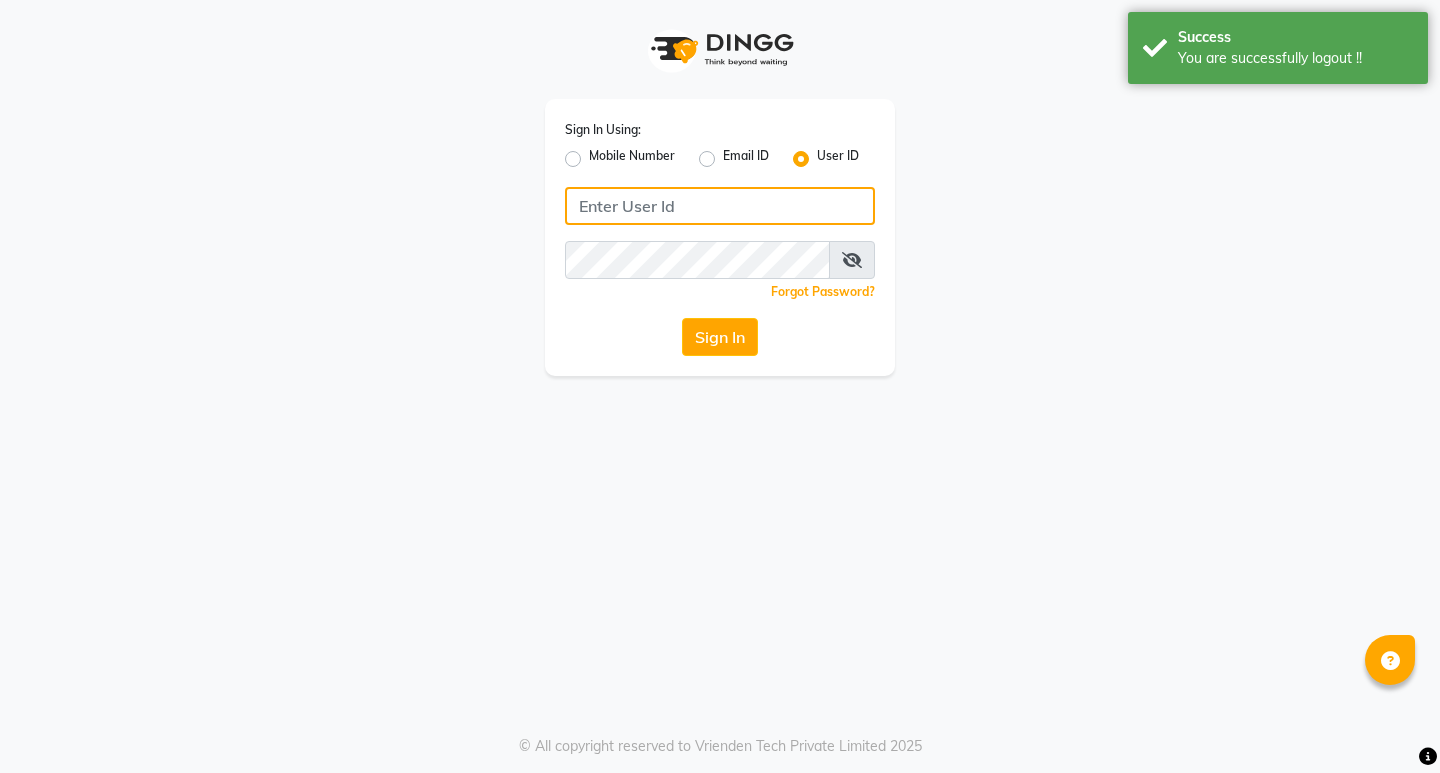 type on "8884568139" 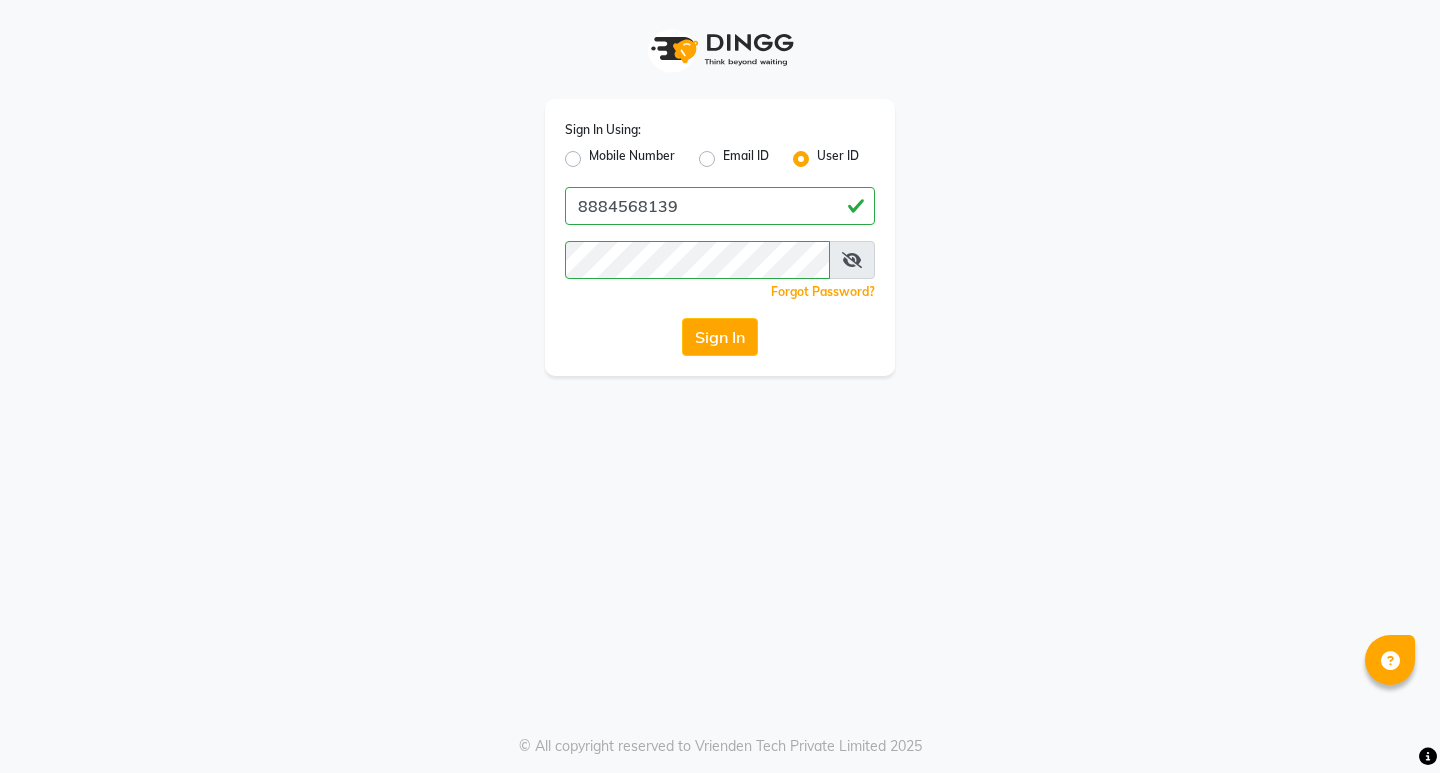 click on "Mobile Number" 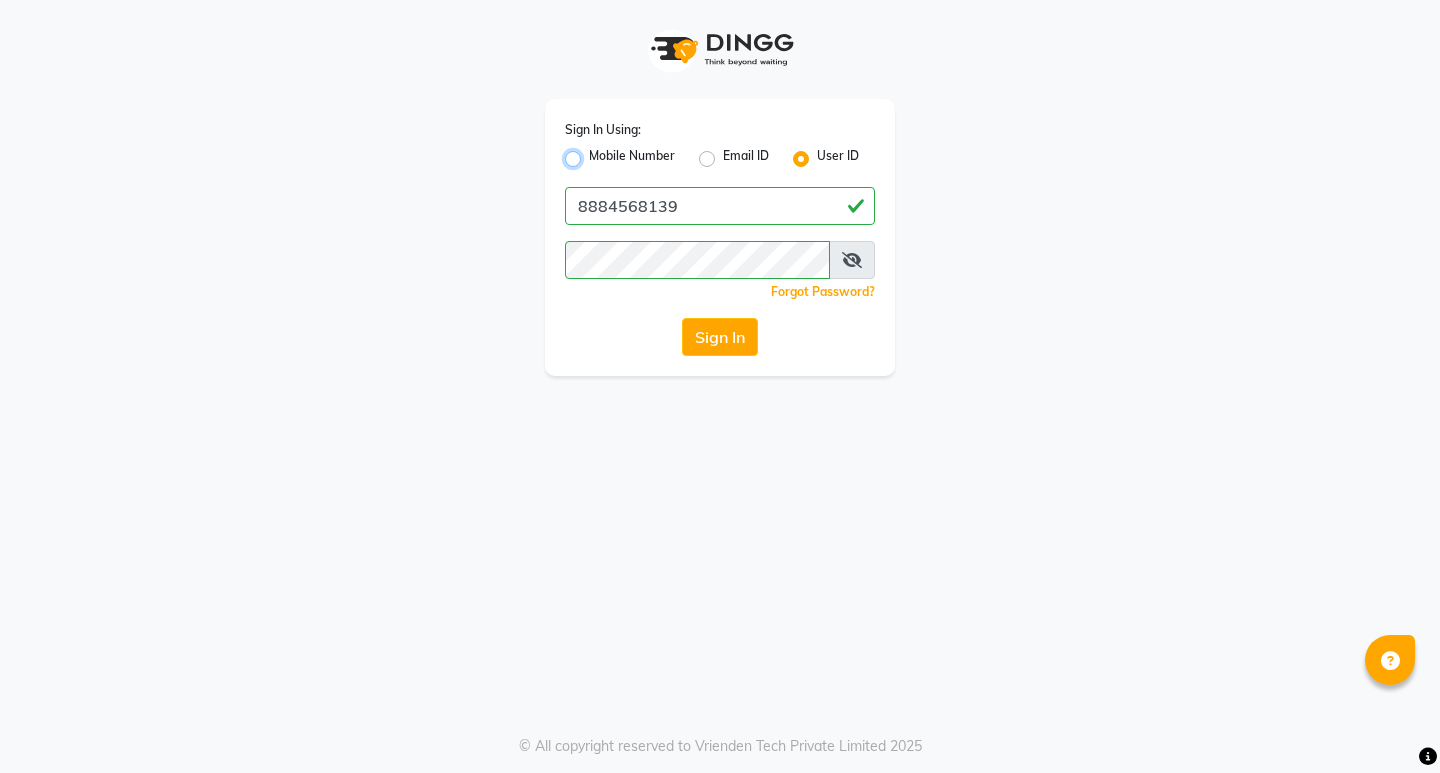 radio on "true" 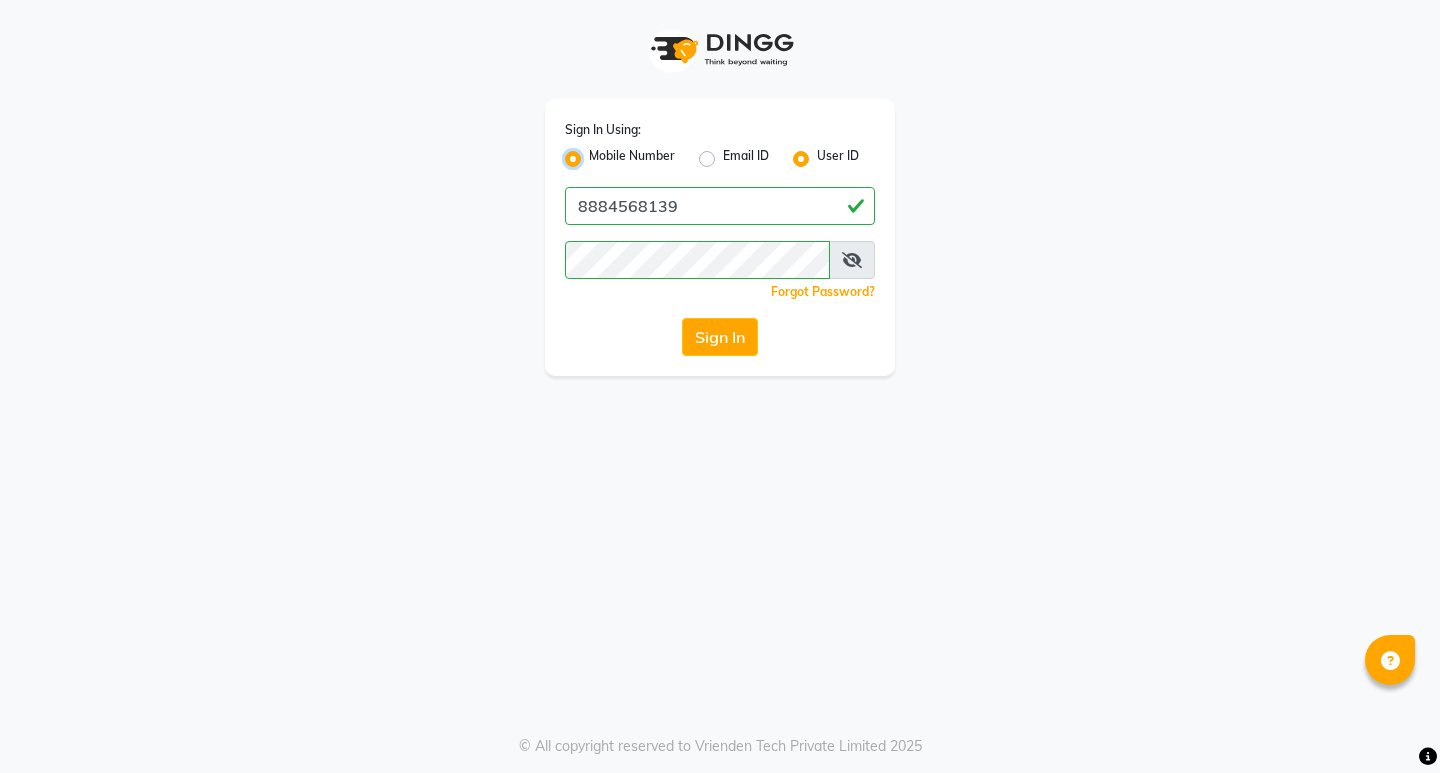 radio on "false" 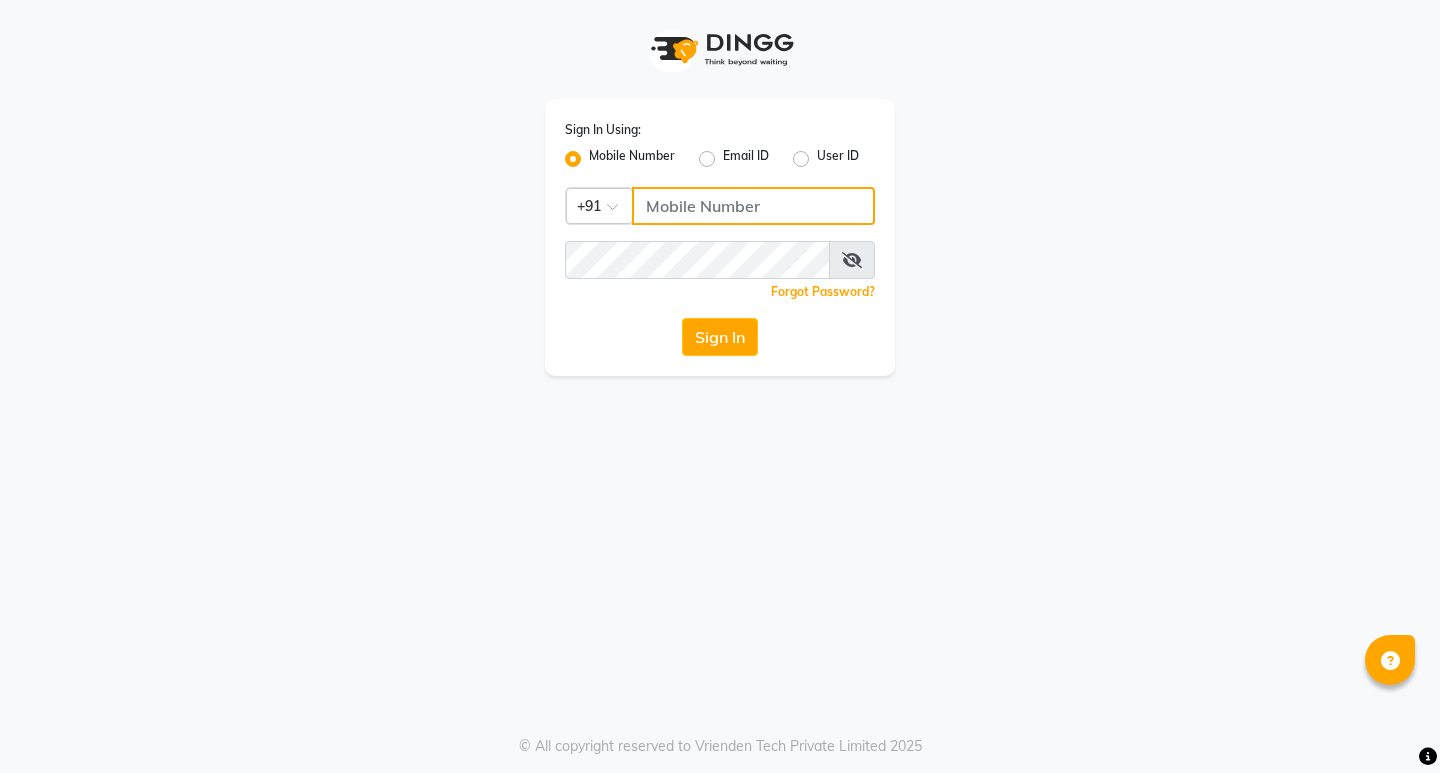 click 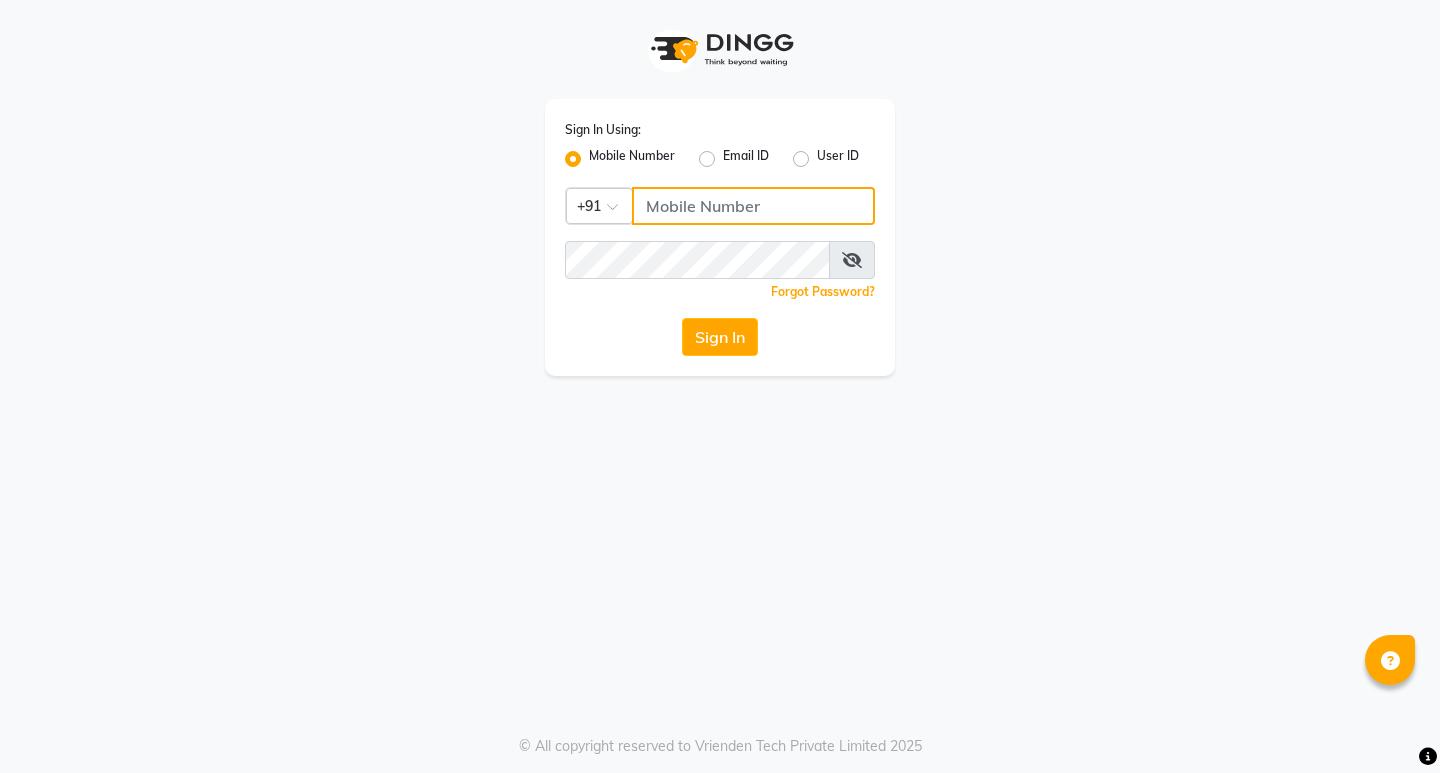 type on "7760179992" 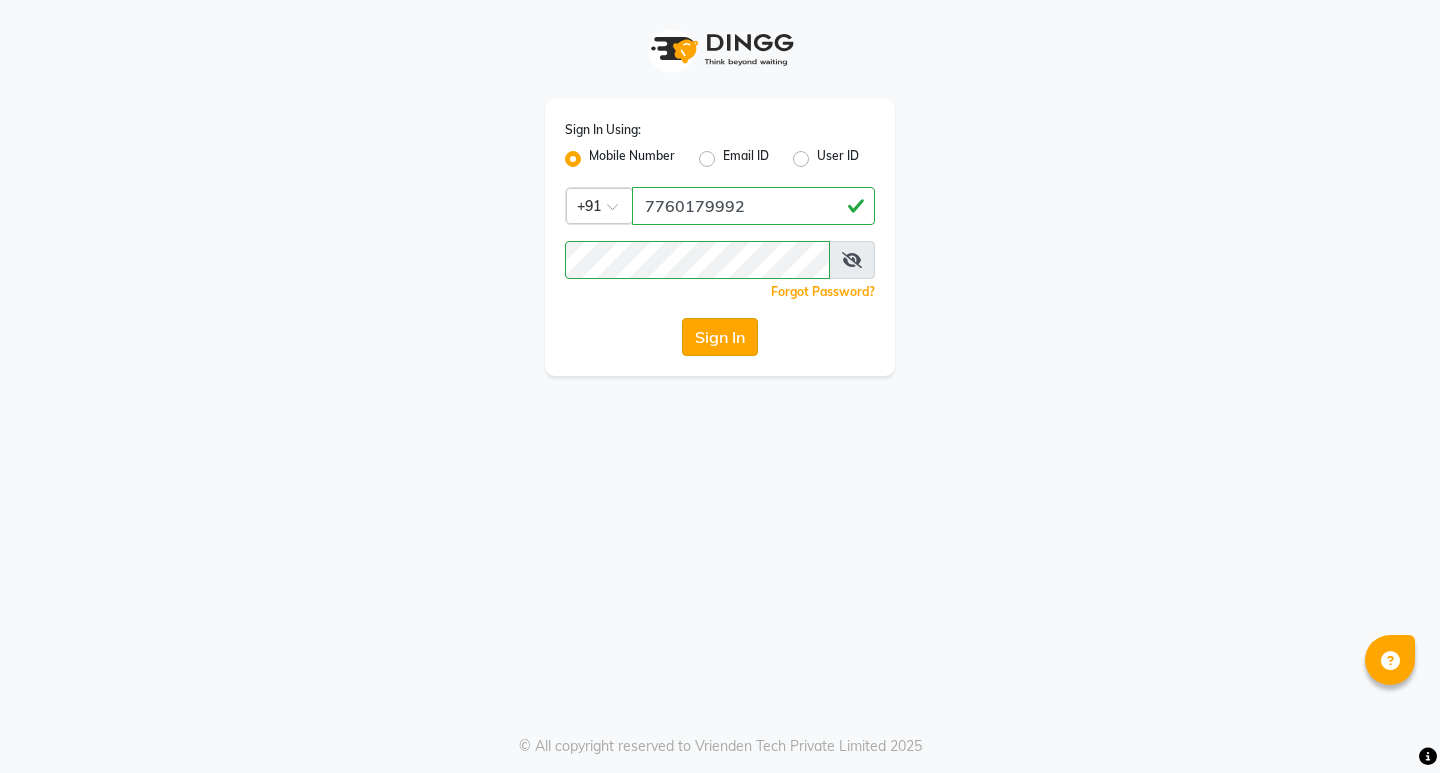 click on "Sign In" 